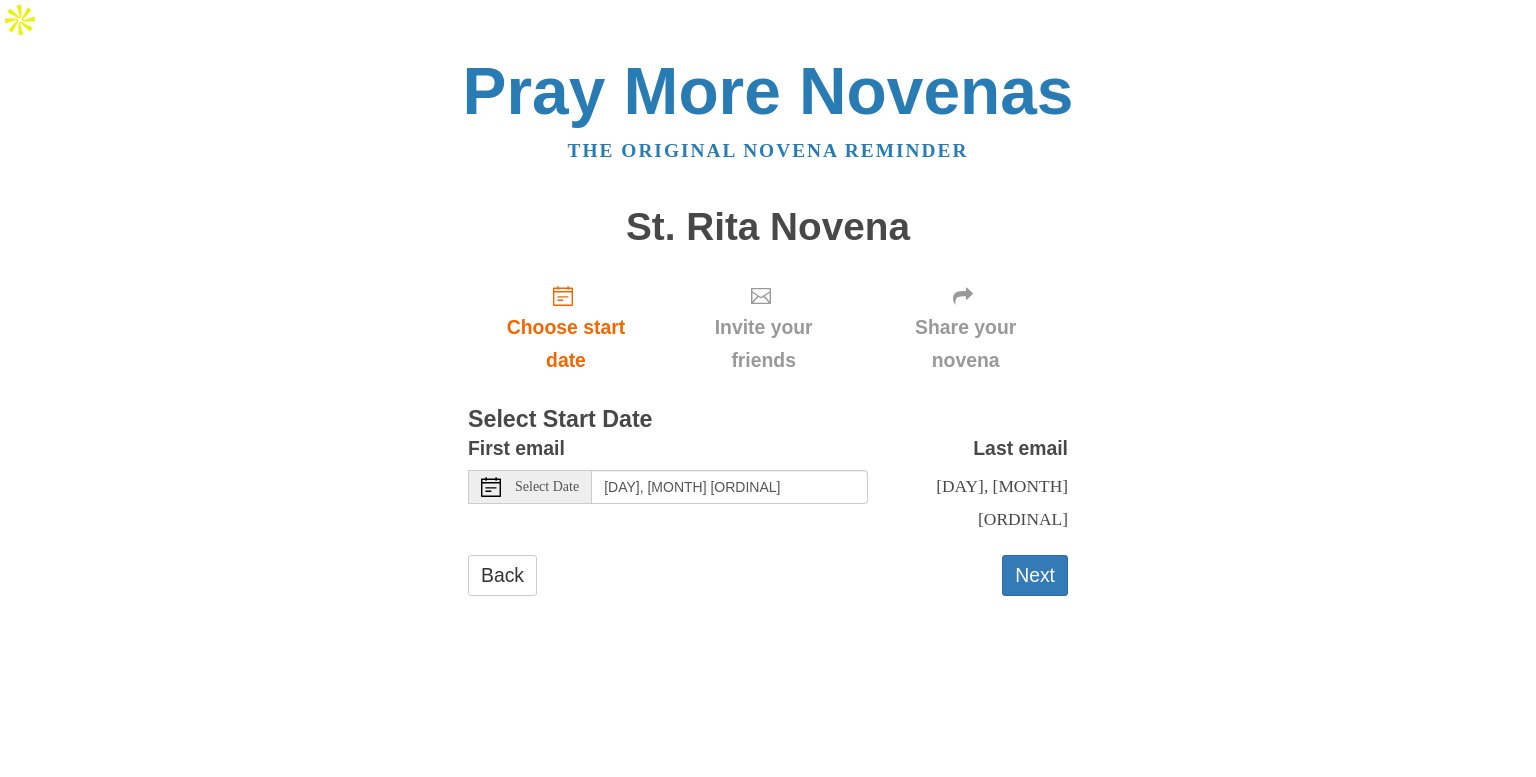 scroll, scrollTop: 0, scrollLeft: 0, axis: both 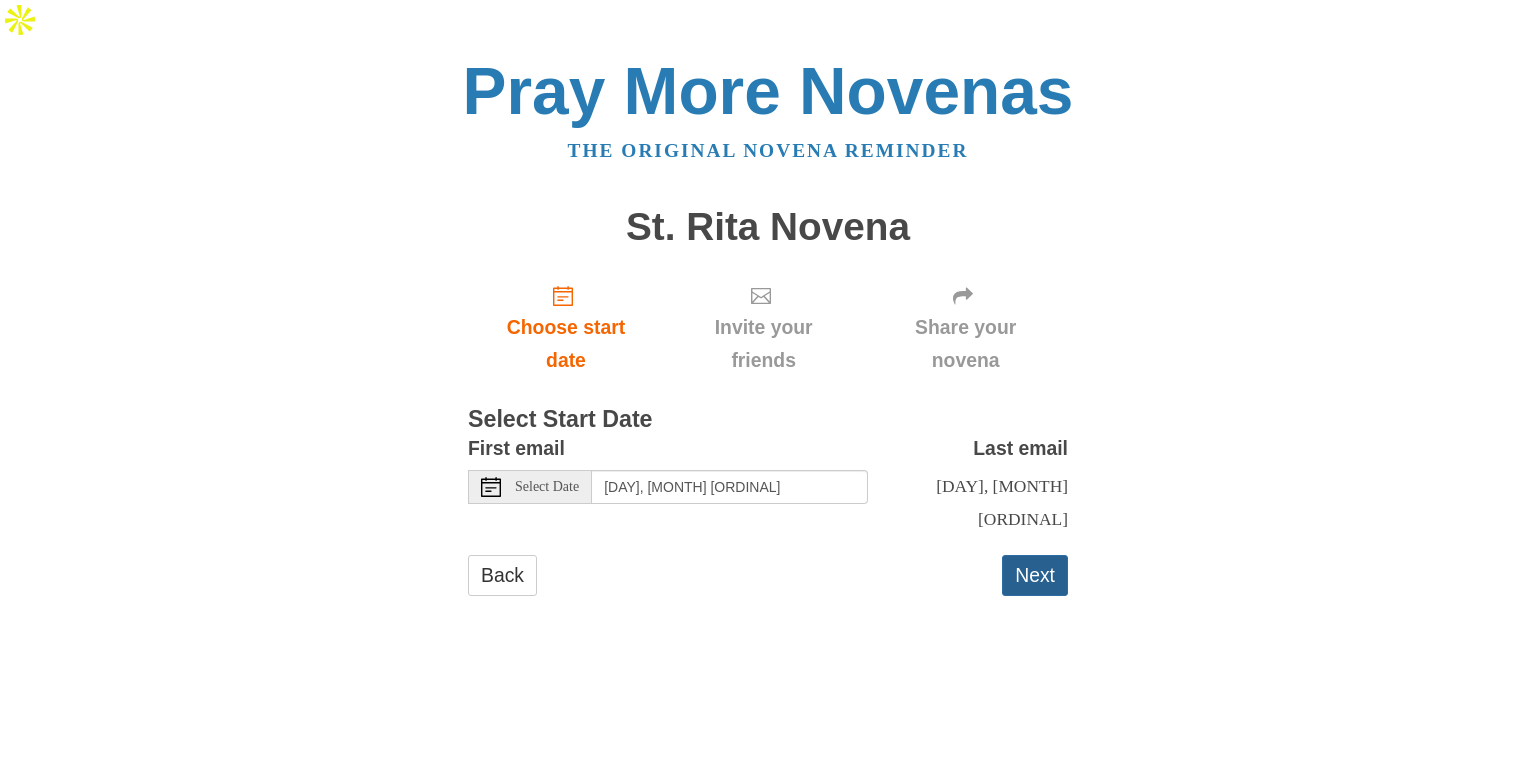 click on "Next" at bounding box center [1035, 575] 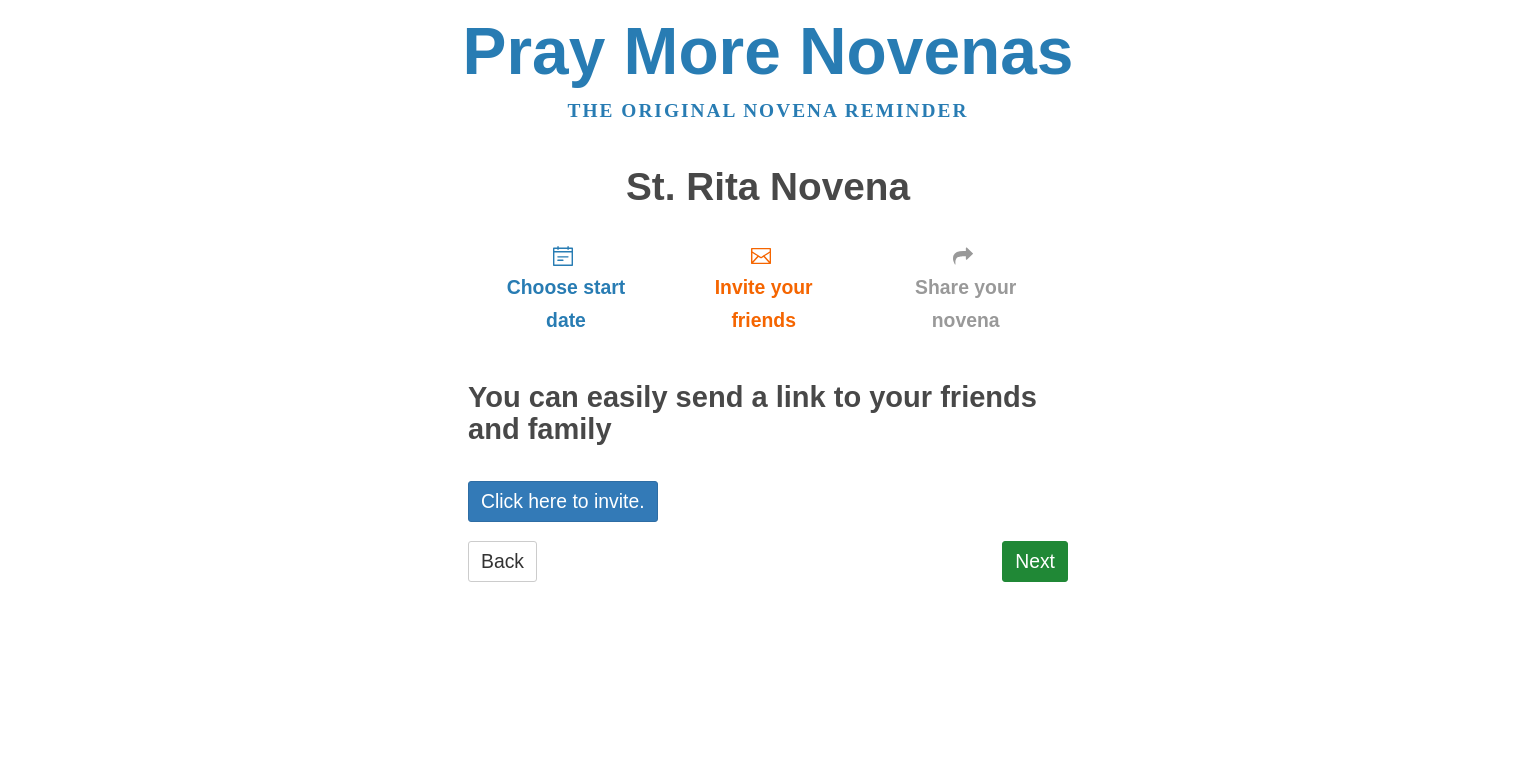 scroll, scrollTop: 0, scrollLeft: 0, axis: both 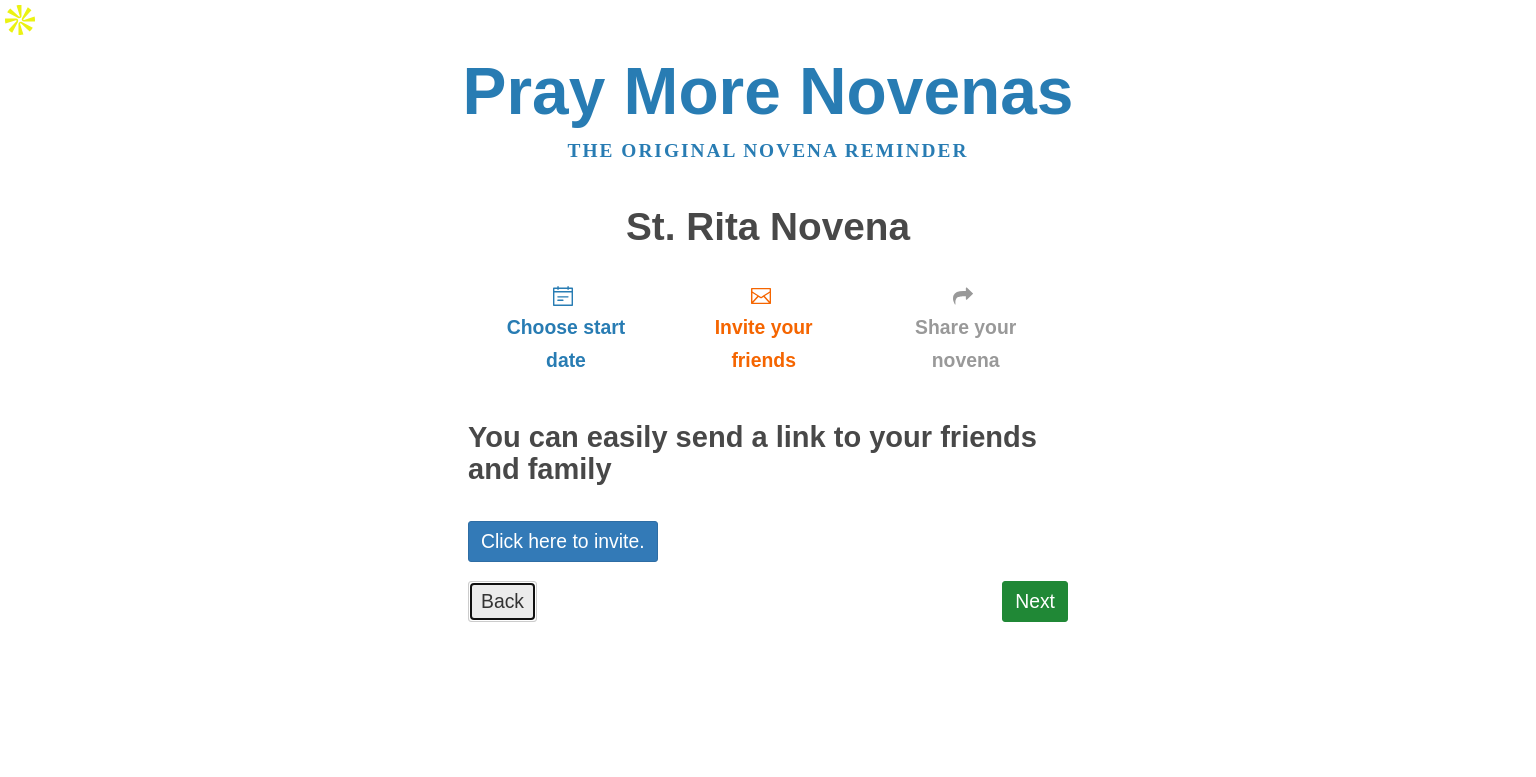 click on "Back" at bounding box center (502, 601) 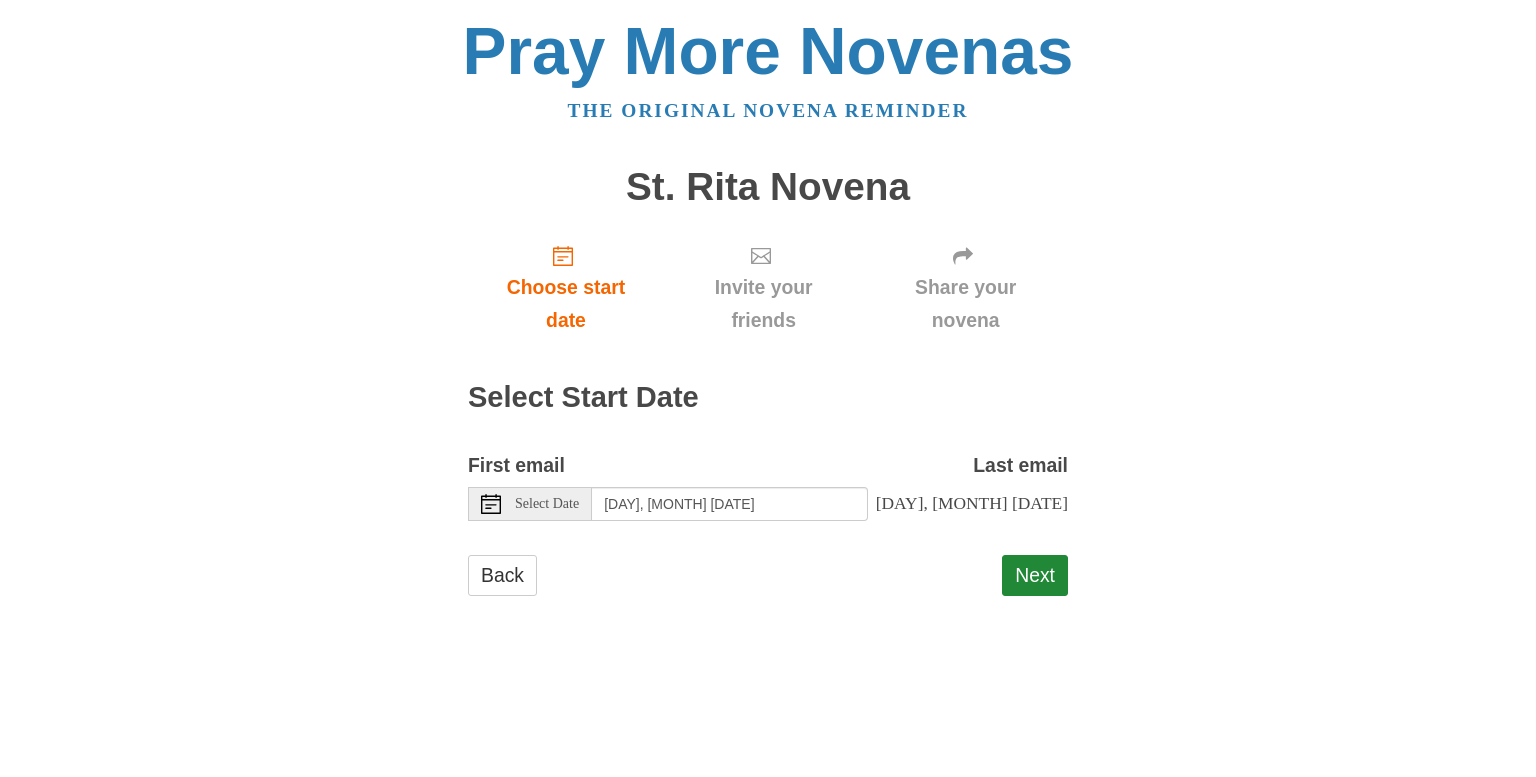 scroll, scrollTop: 0, scrollLeft: 0, axis: both 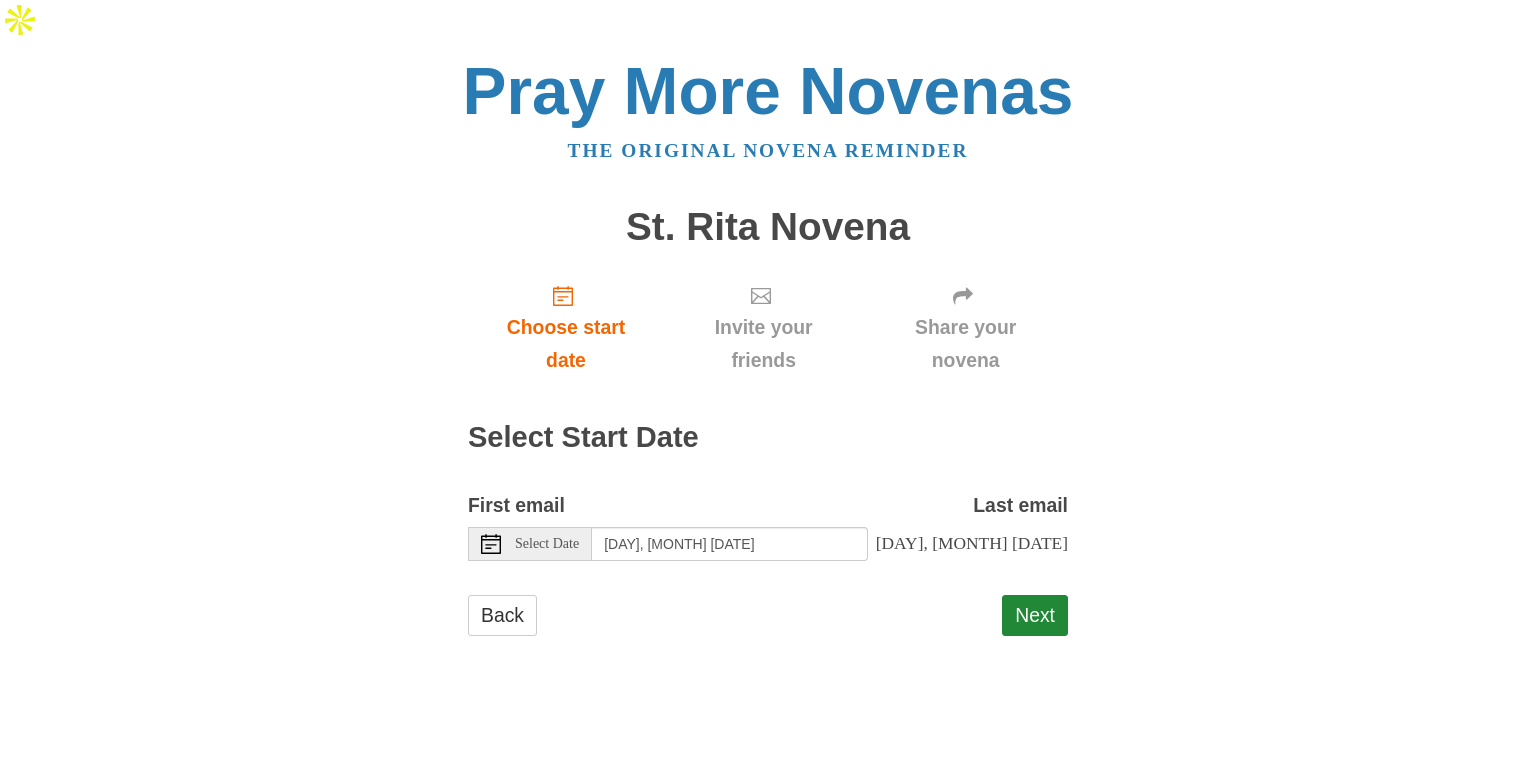 click on "[DAY], [MONTH] [DATE]" at bounding box center [972, 543] 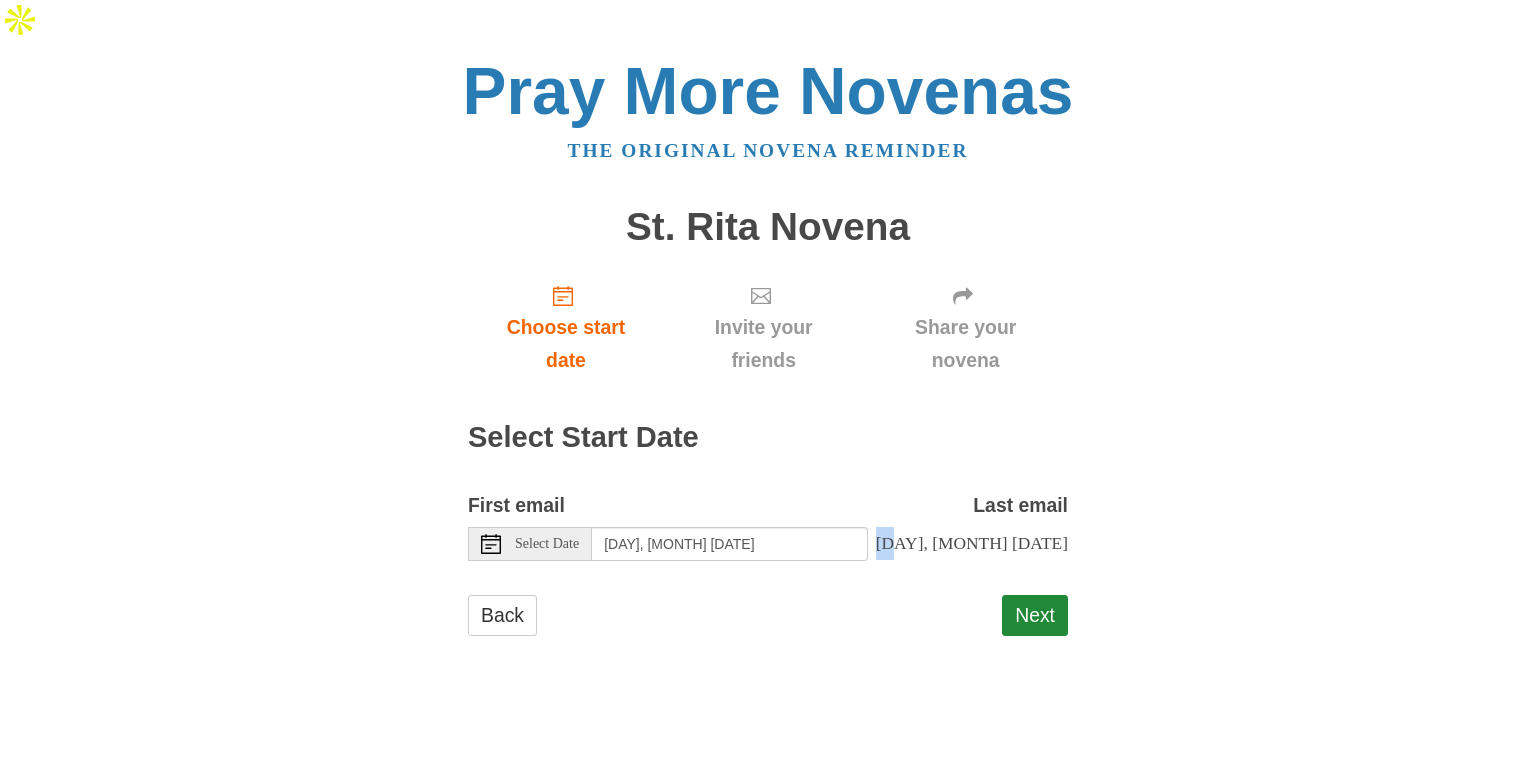drag, startPoint x: 899, startPoint y: 512, endPoint x: 1028, endPoint y: 491, distance: 130.69812 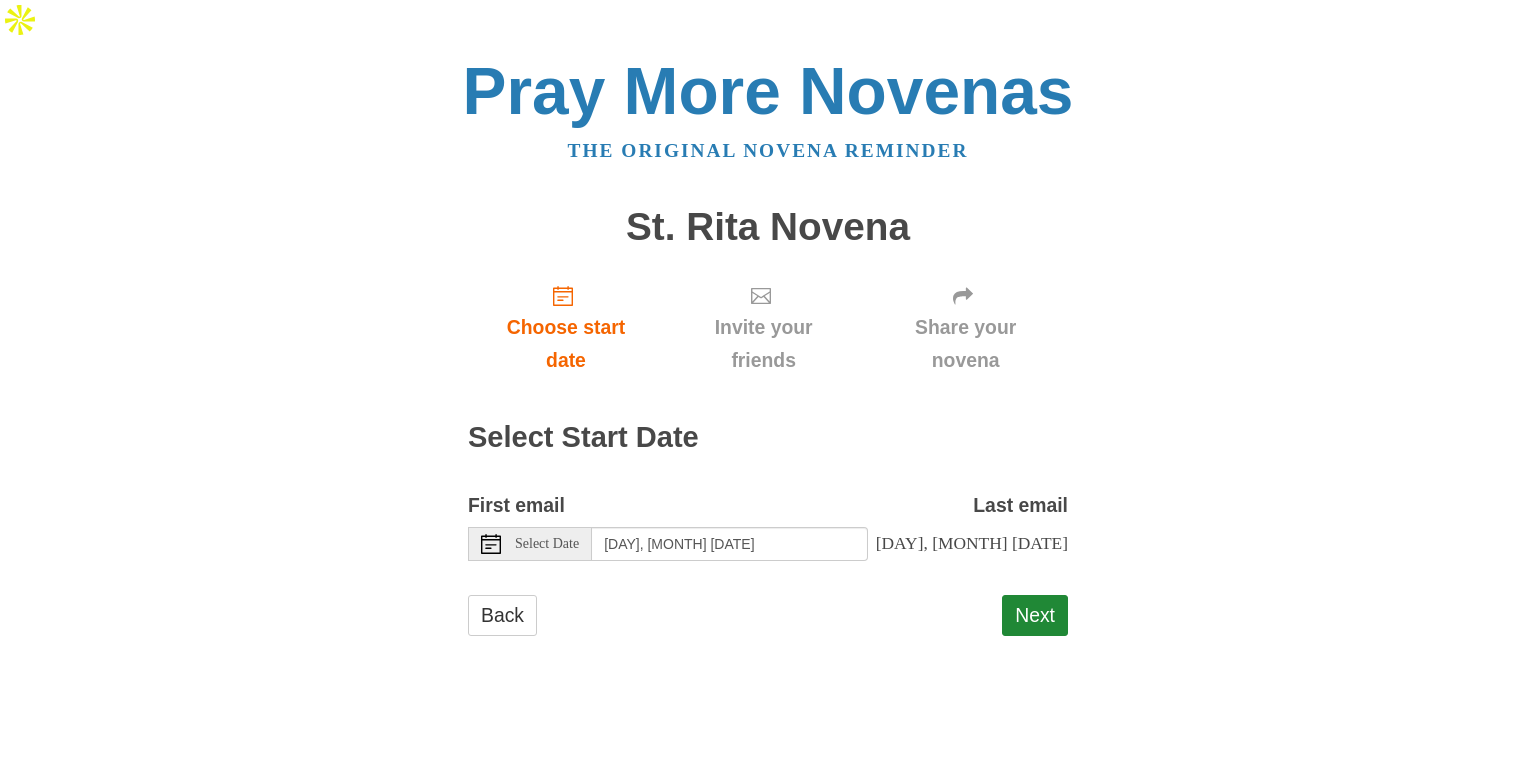 click on "[DAY], [MONTH] [DATE]" at bounding box center (972, 543) 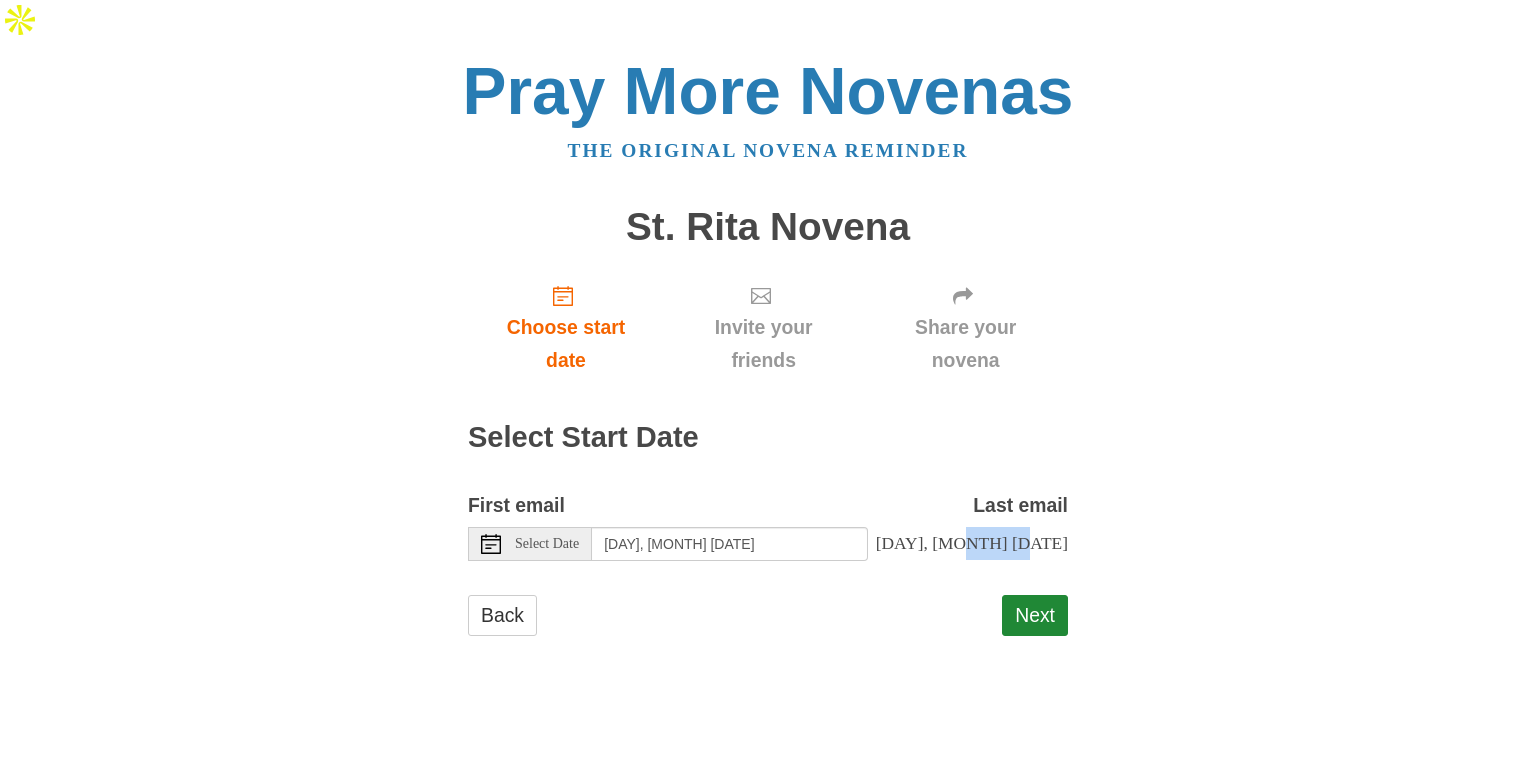 click on "[DAY], [MONTH] [DATE]" at bounding box center (972, 543) 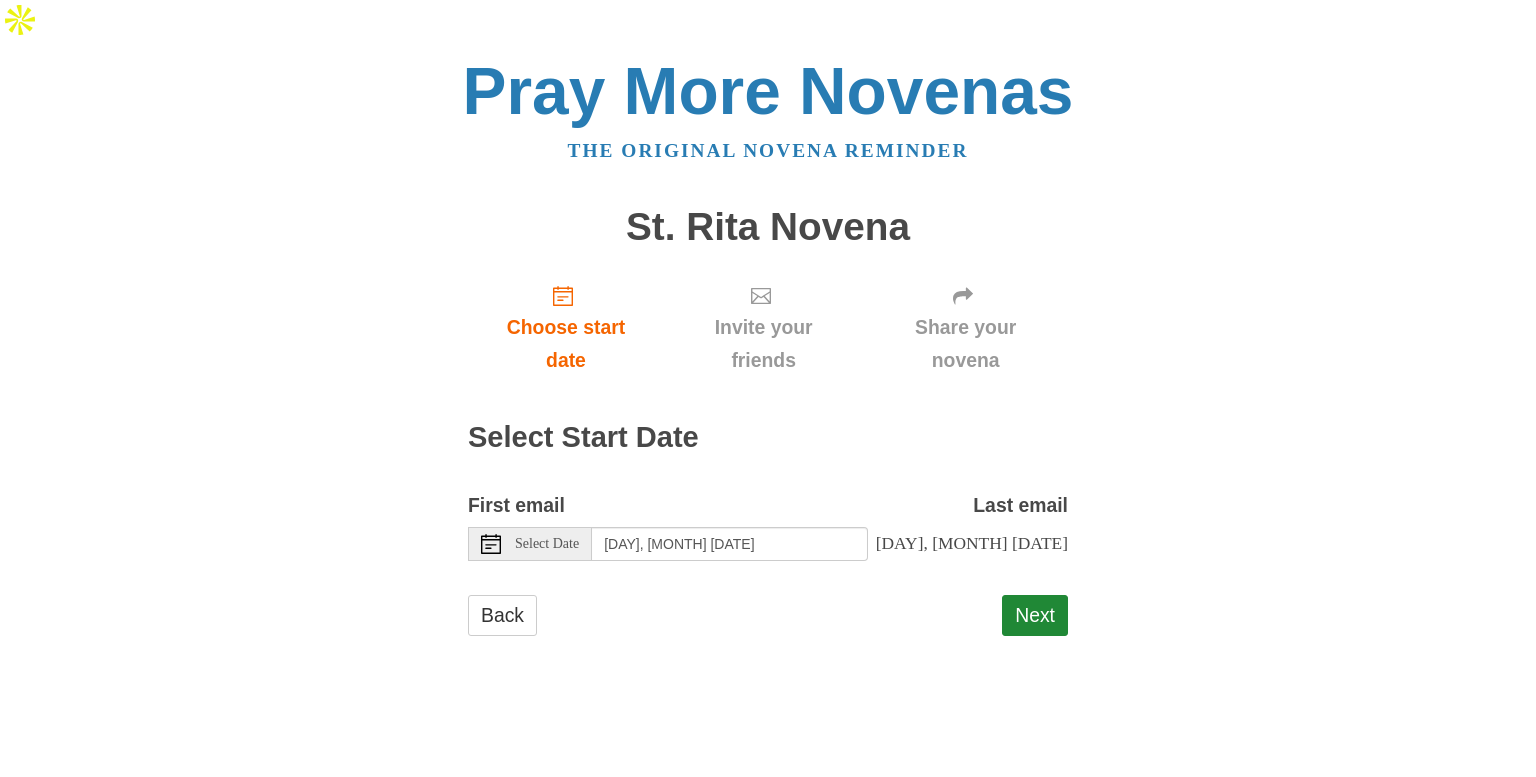 click on "[DAY], [MONTH] [DATE]" at bounding box center [972, 543] 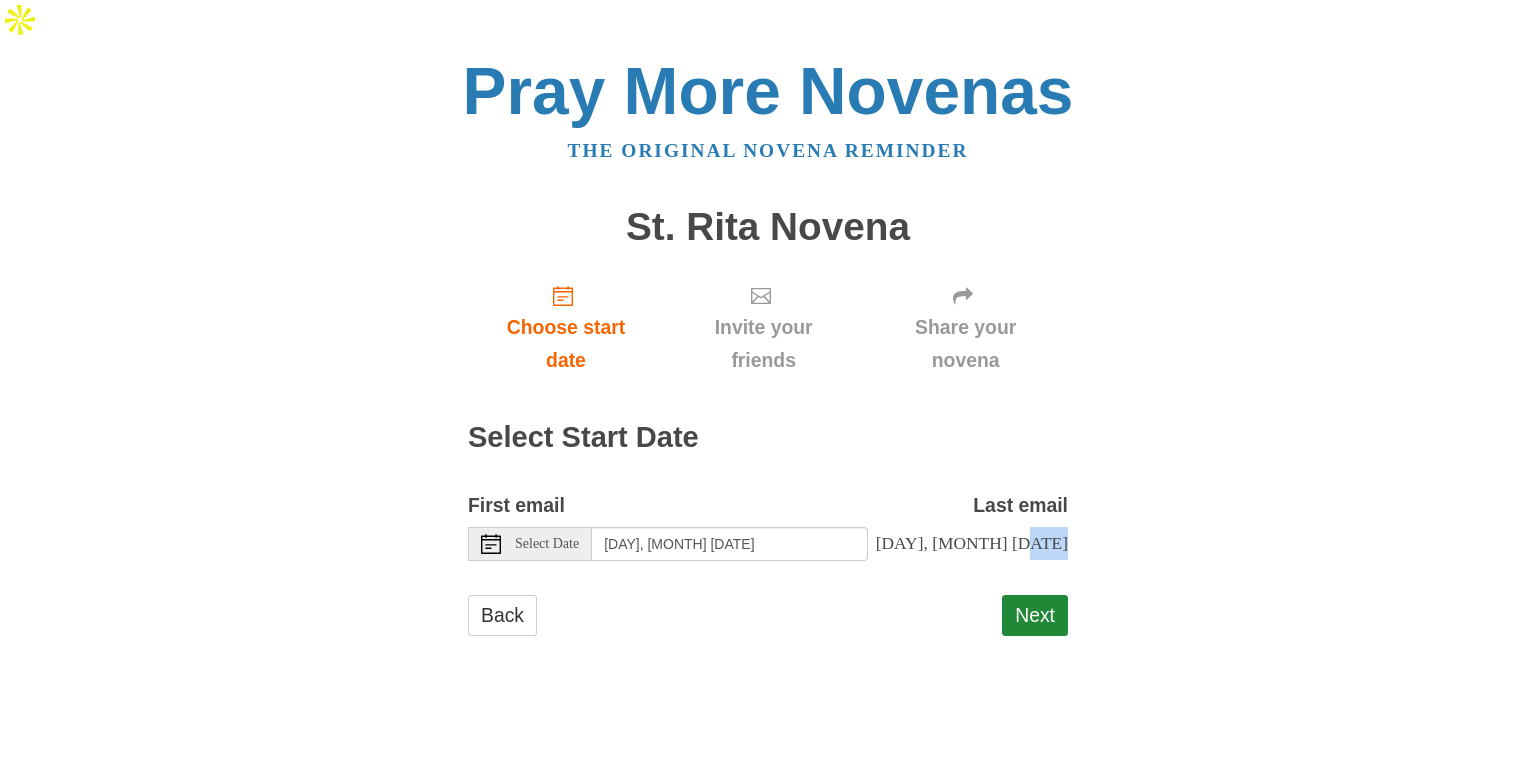 click on "[DAY], [MONTH] [DATE]" at bounding box center [972, 543] 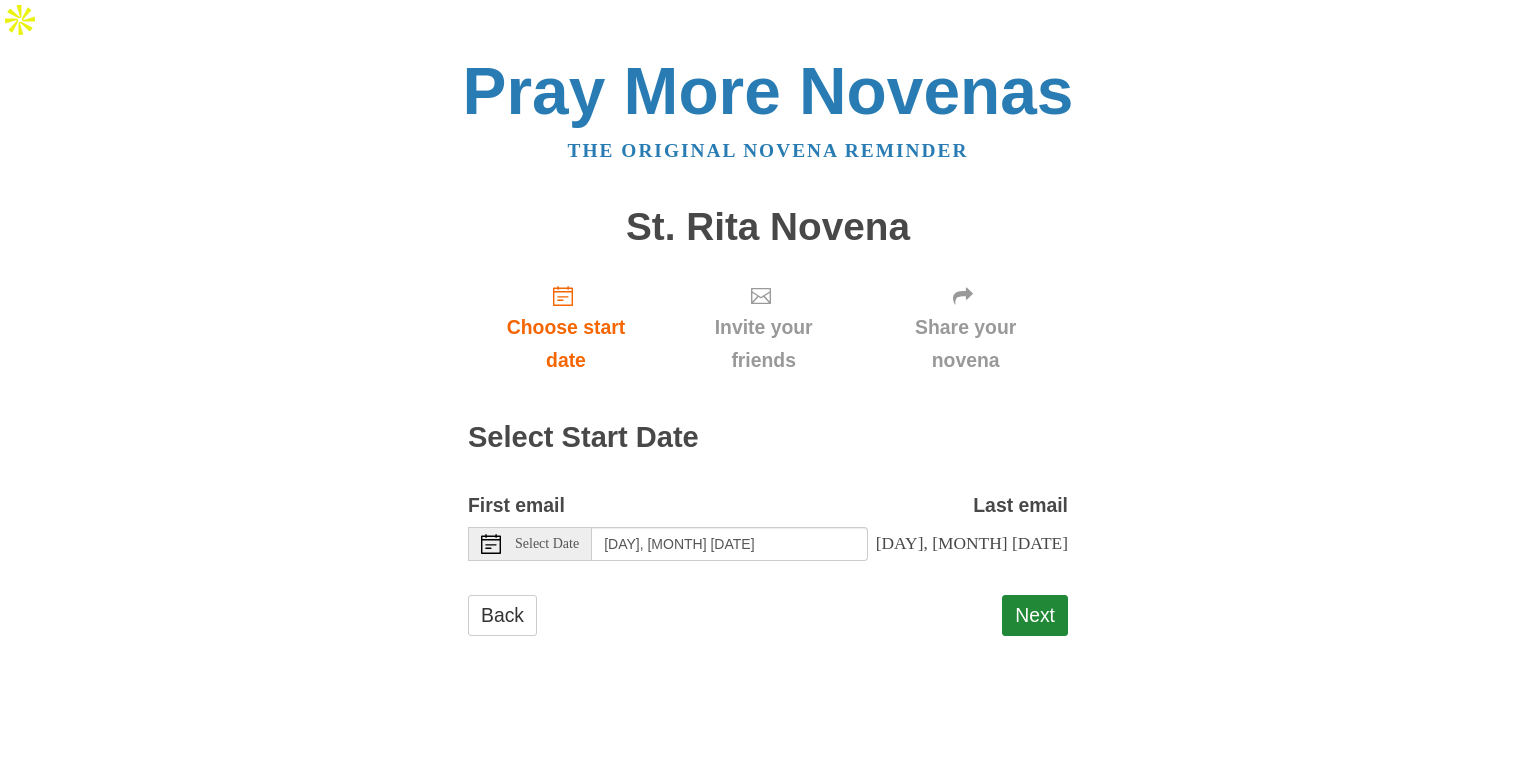 click on "First email" at bounding box center (516, 505) 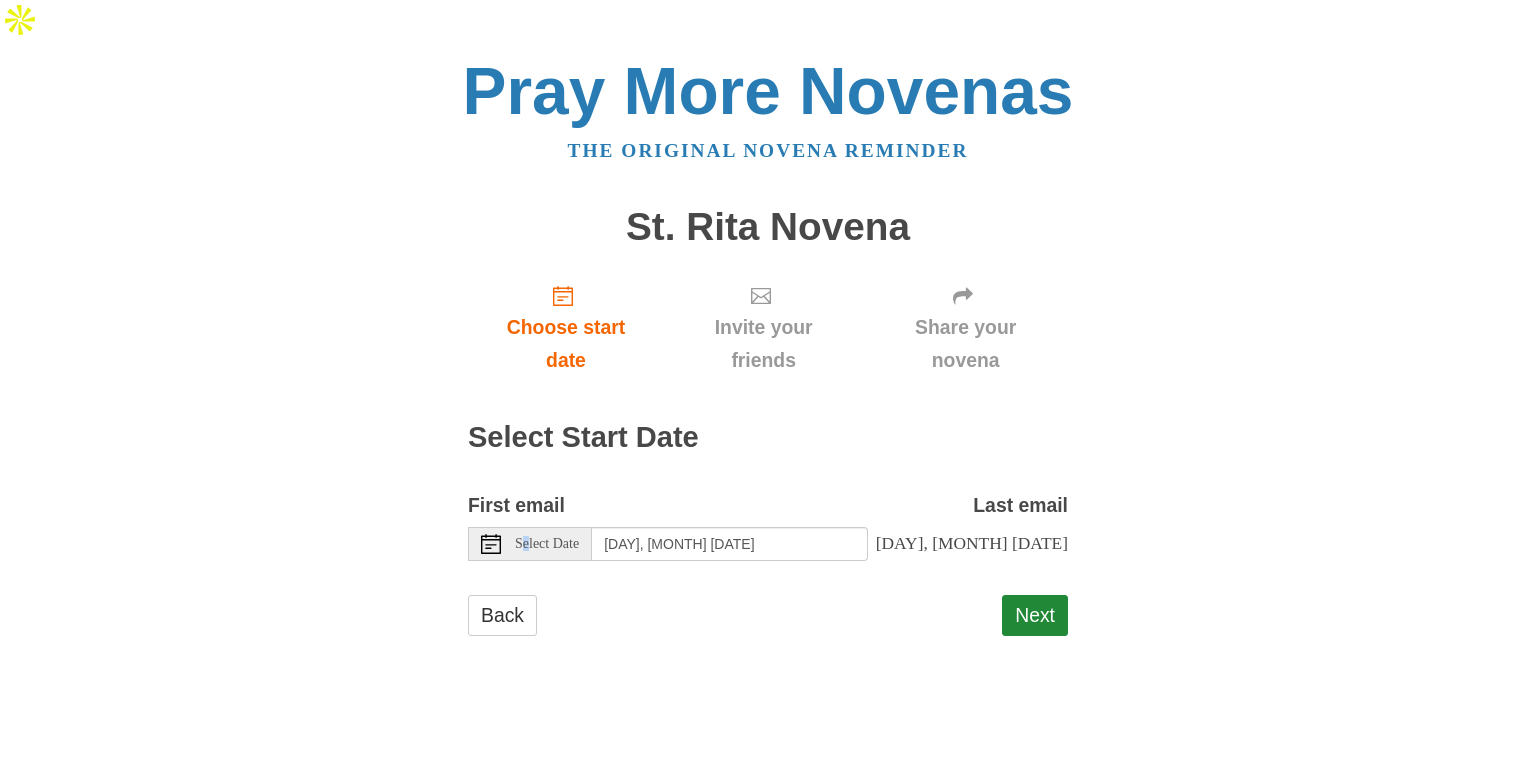 click on "Select Date" at bounding box center [547, 544] 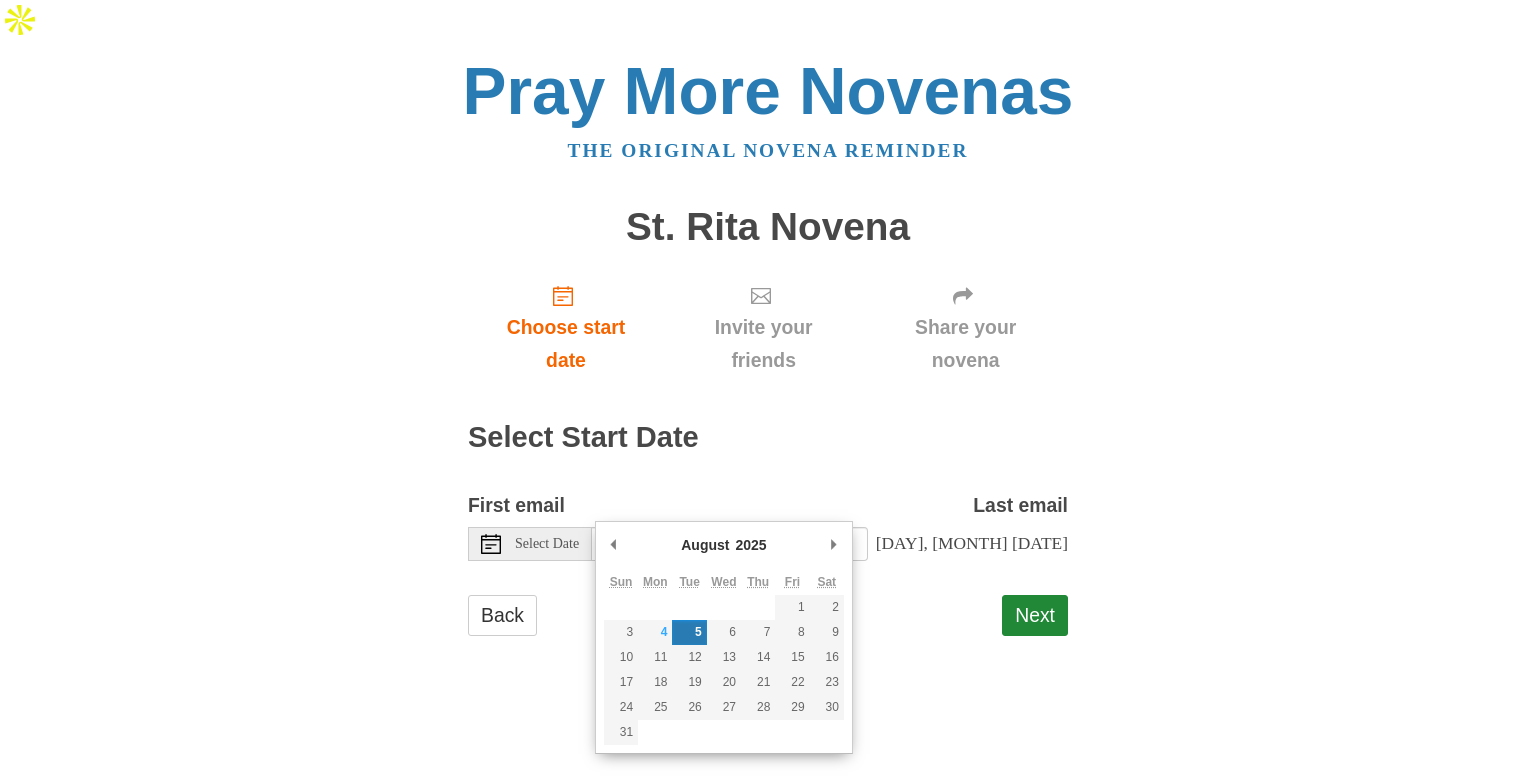 click on "[DAY], [MONTH] [DATE]" at bounding box center (972, 543) 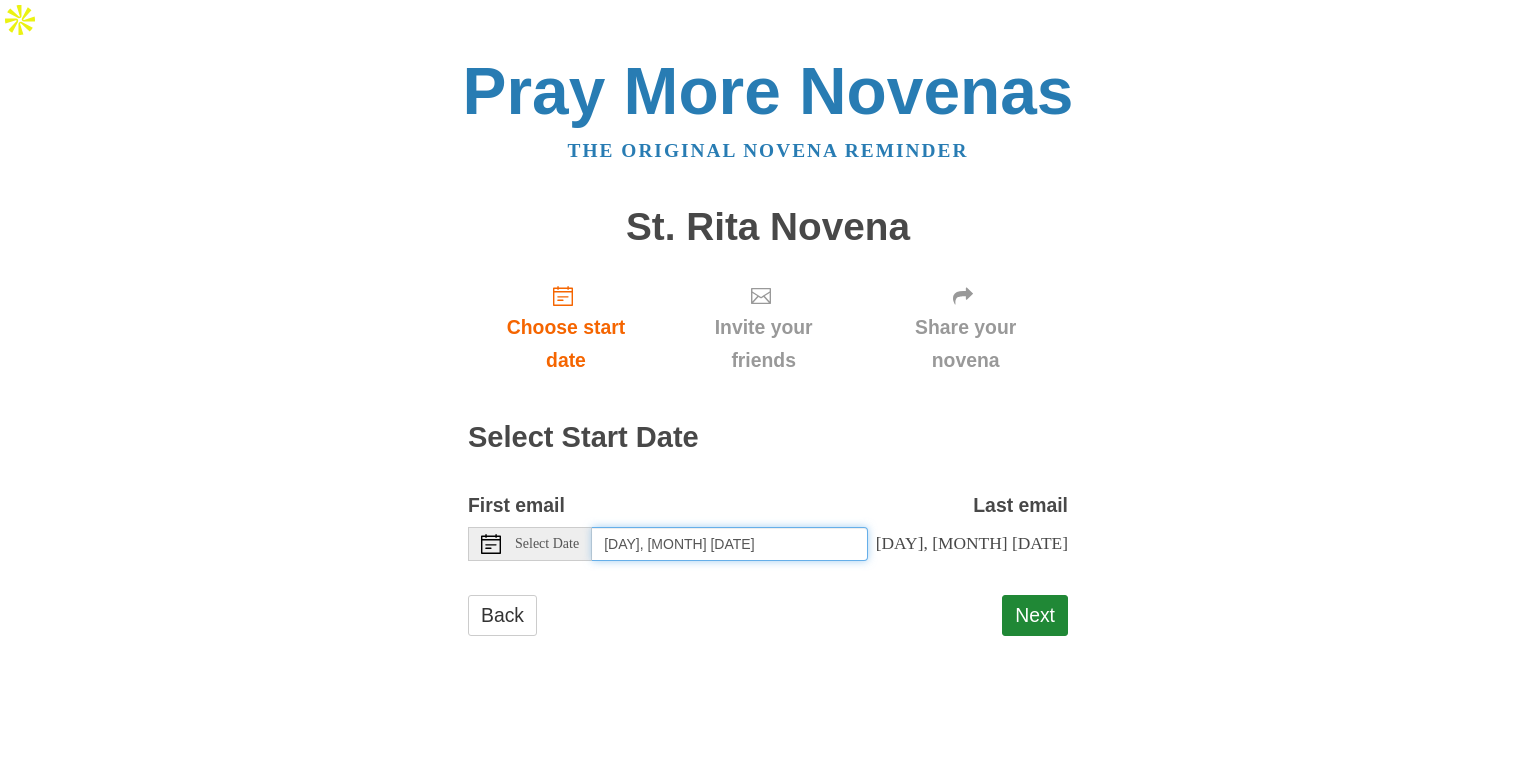click on "[DAY], [MONTH] [DATE]" at bounding box center (730, 544) 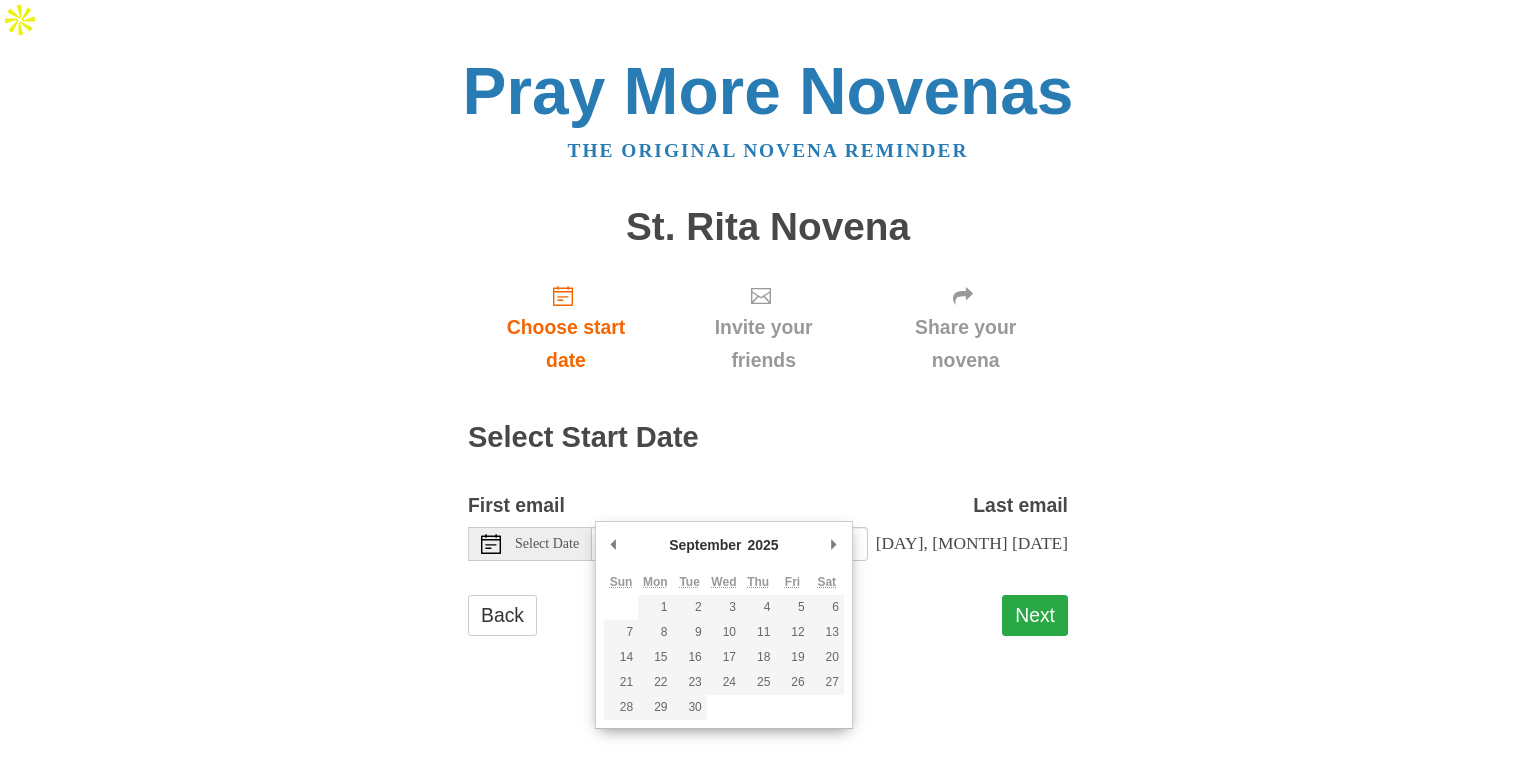 click on "Next" at bounding box center (1035, 615) 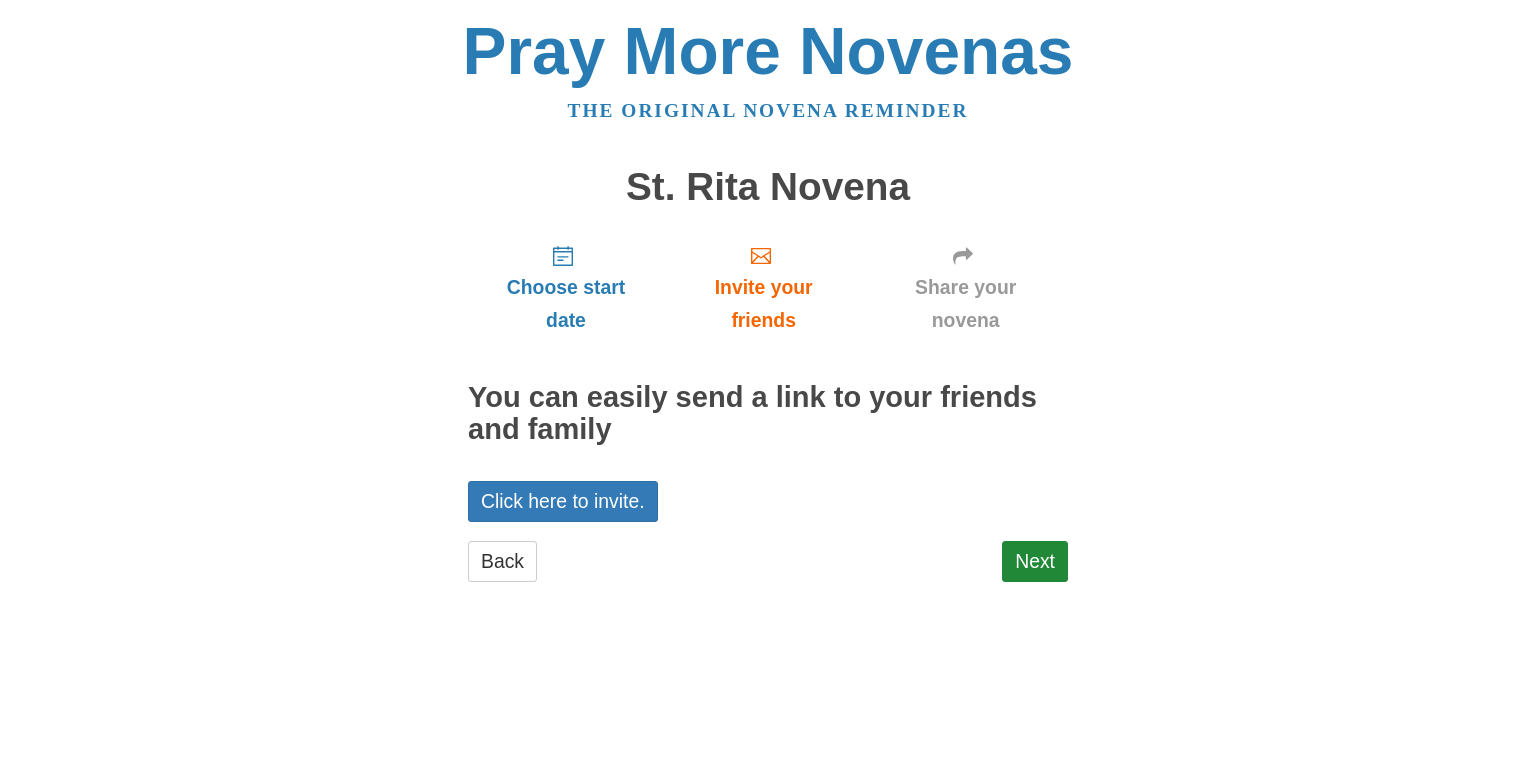 scroll, scrollTop: 0, scrollLeft: 0, axis: both 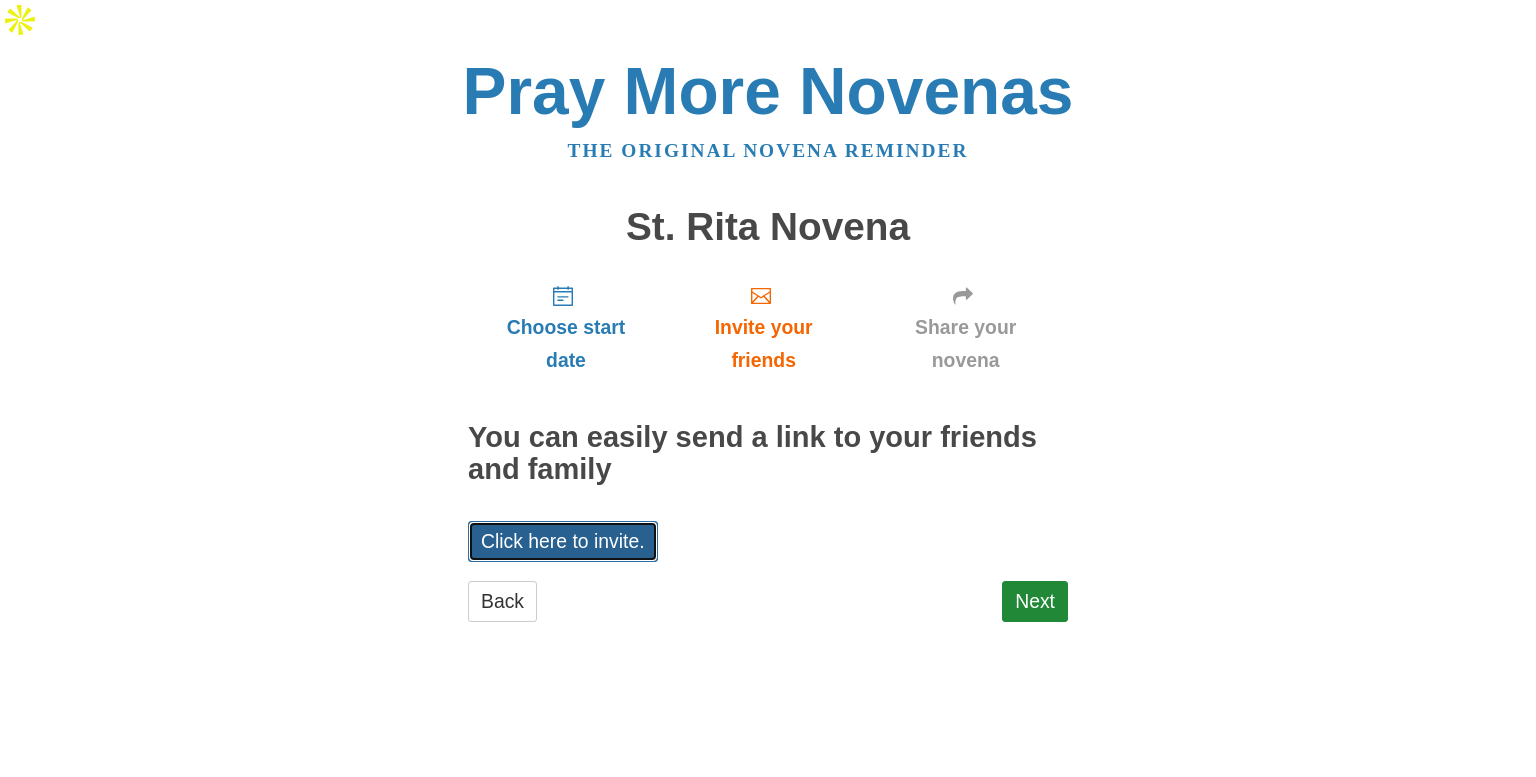 click on "Click here to invite." at bounding box center [563, 541] 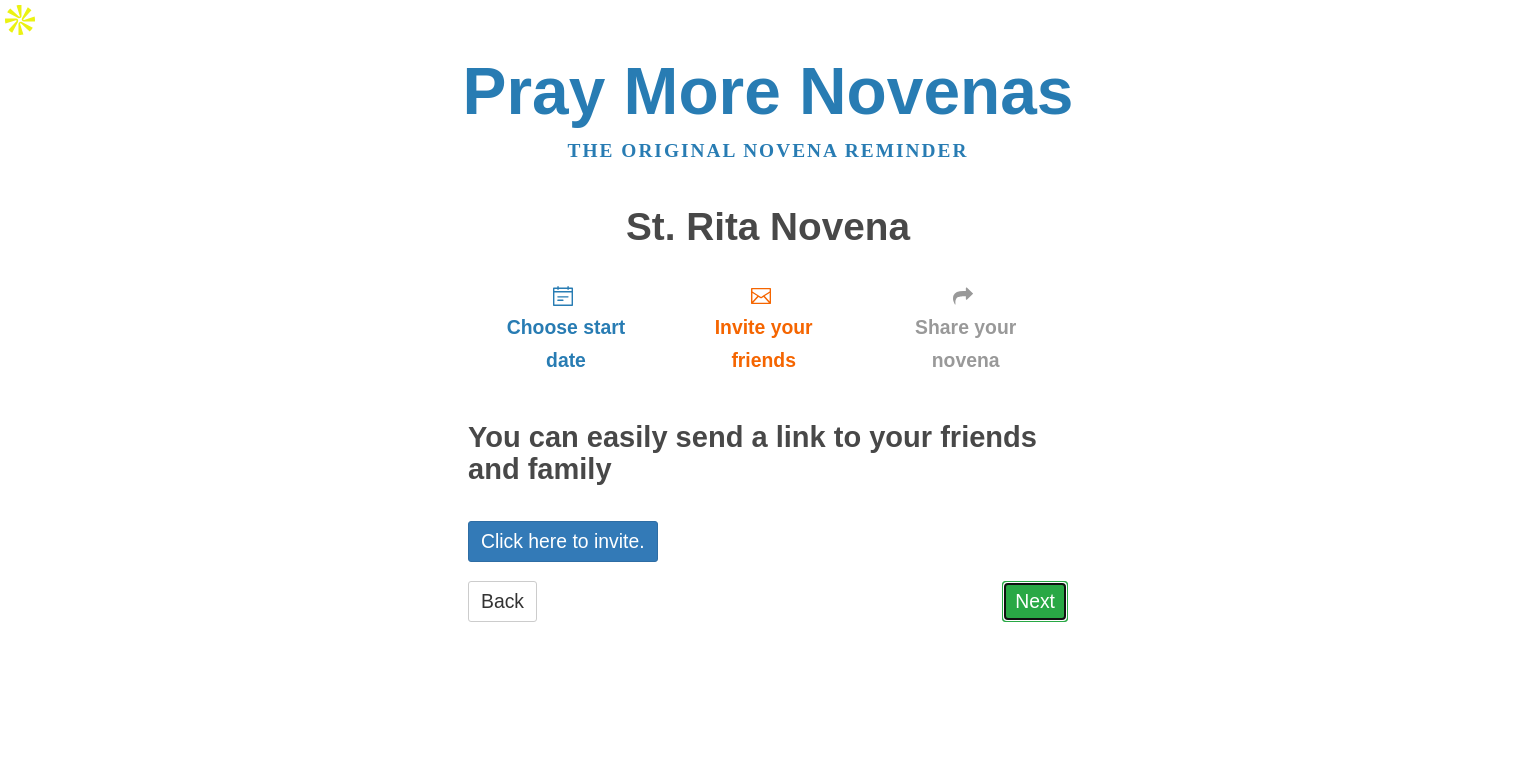 click on "Next" at bounding box center [1035, 601] 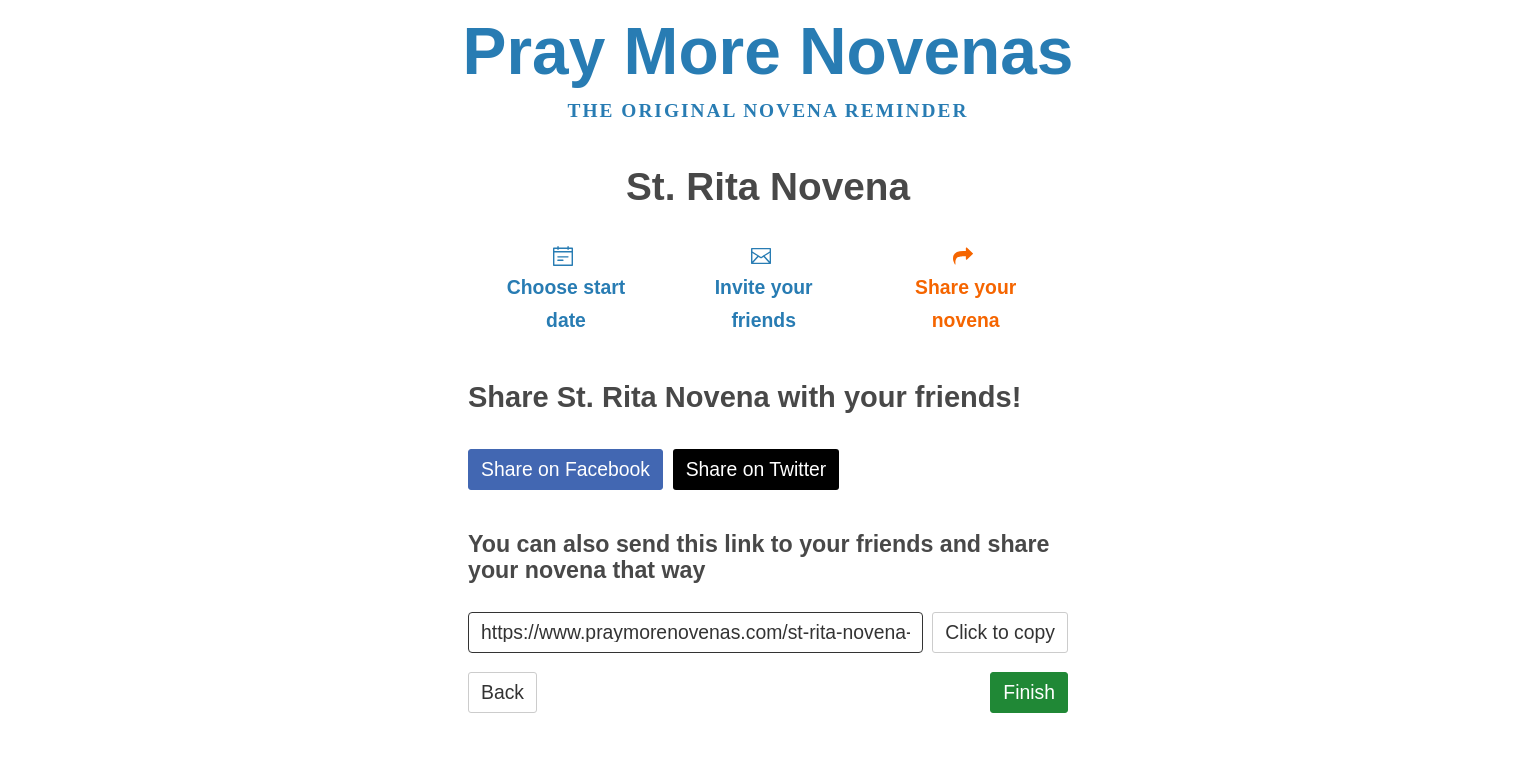 scroll, scrollTop: 0, scrollLeft: 0, axis: both 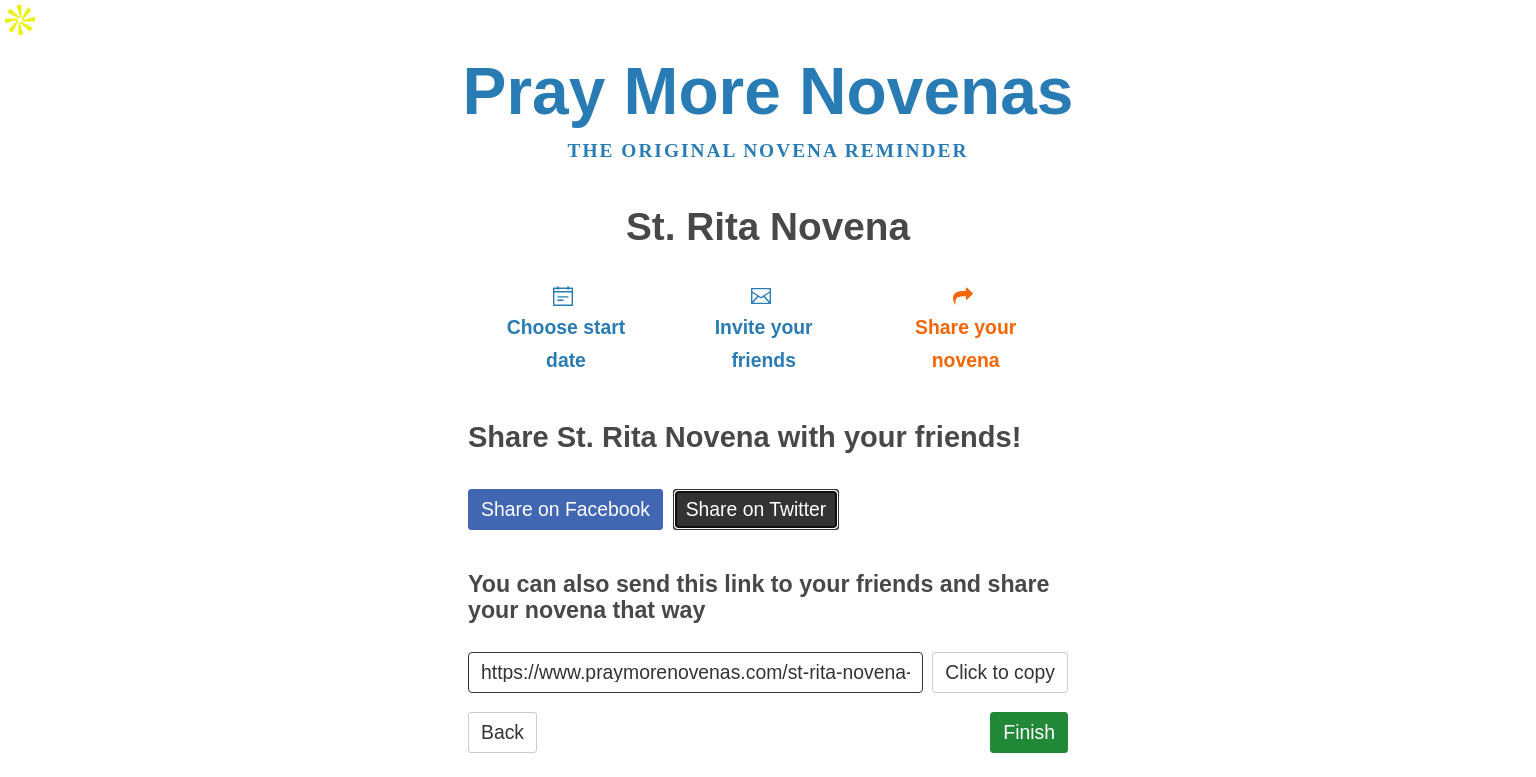 click on "Share on Twitter" at bounding box center [756, 509] 